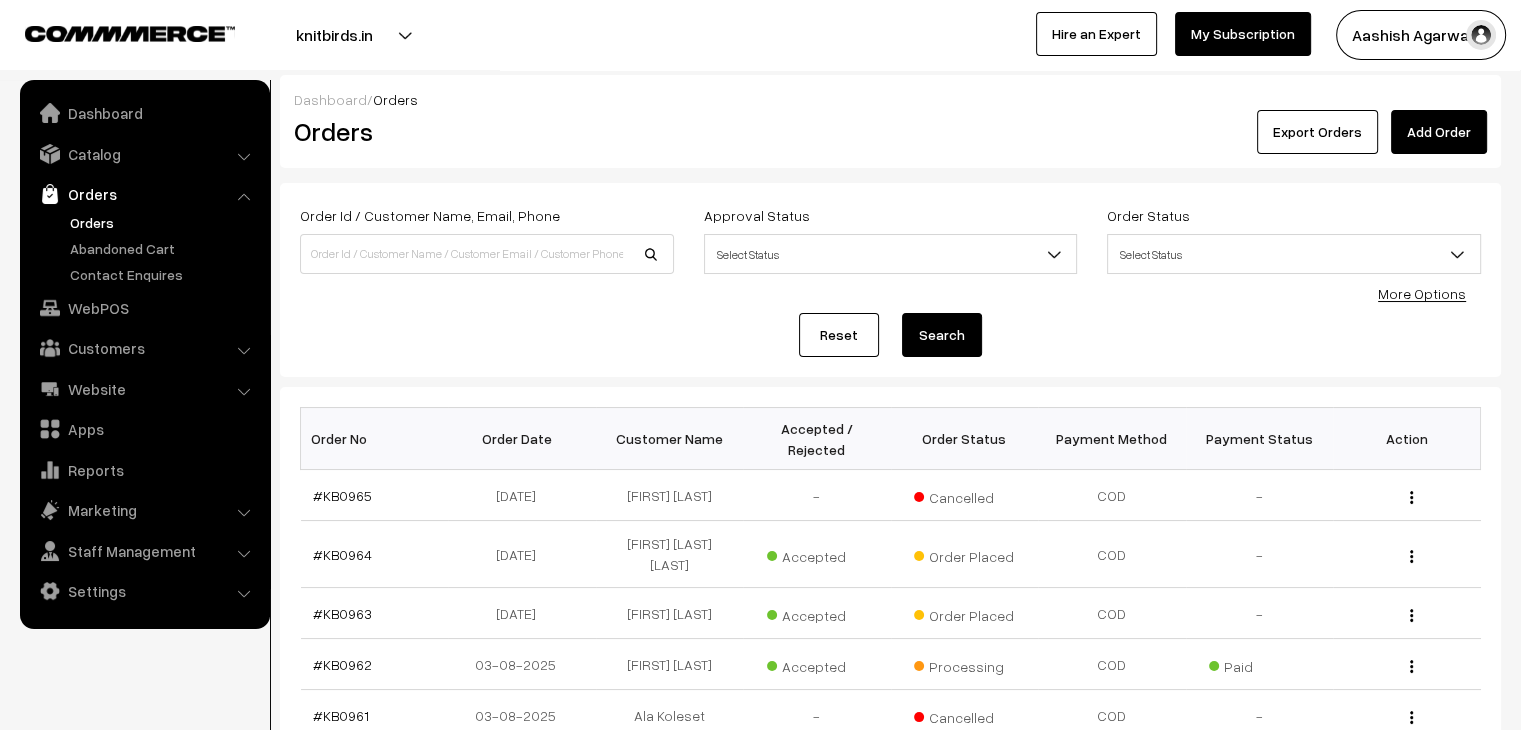 scroll, scrollTop: 0, scrollLeft: 0, axis: both 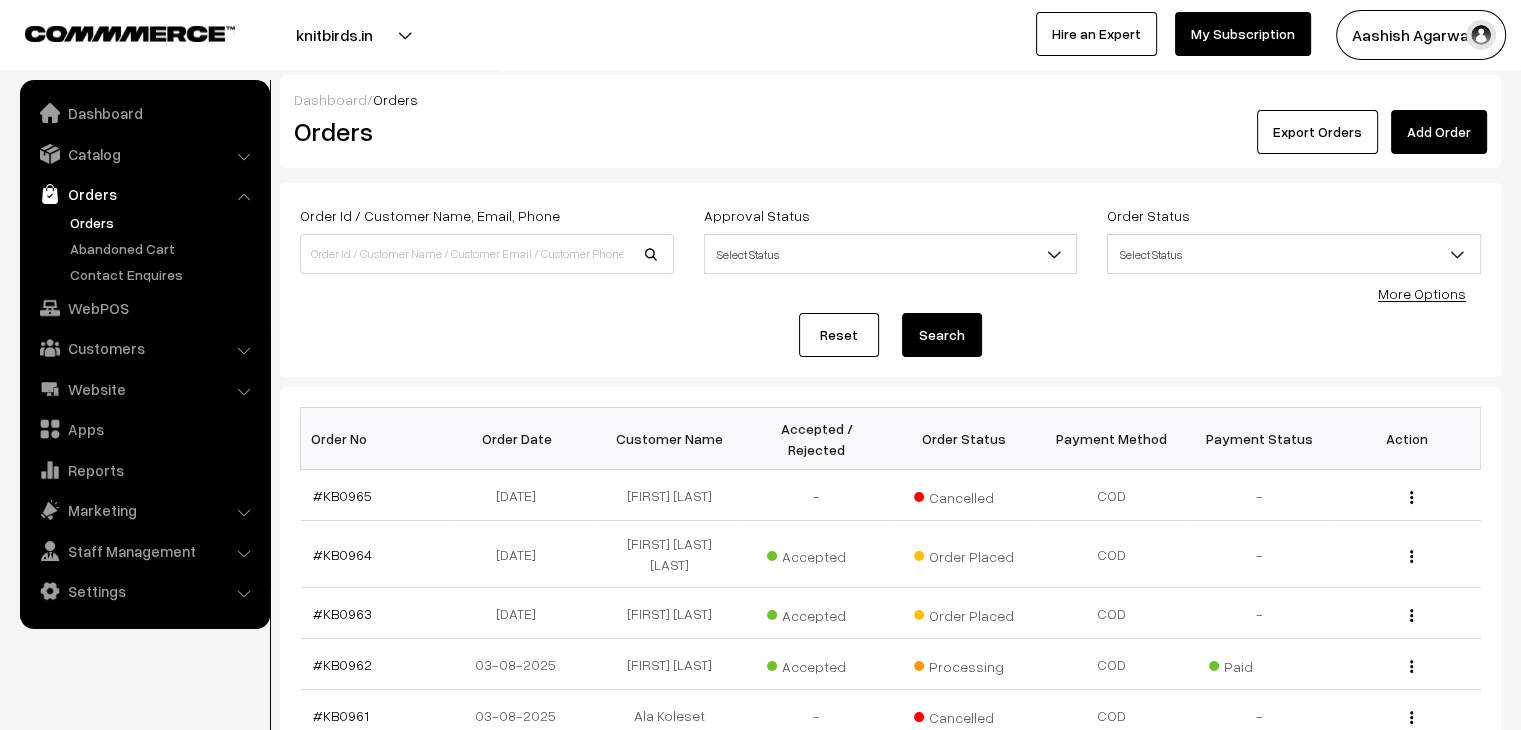 click on "Abandoned Cart" at bounding box center (164, 248) 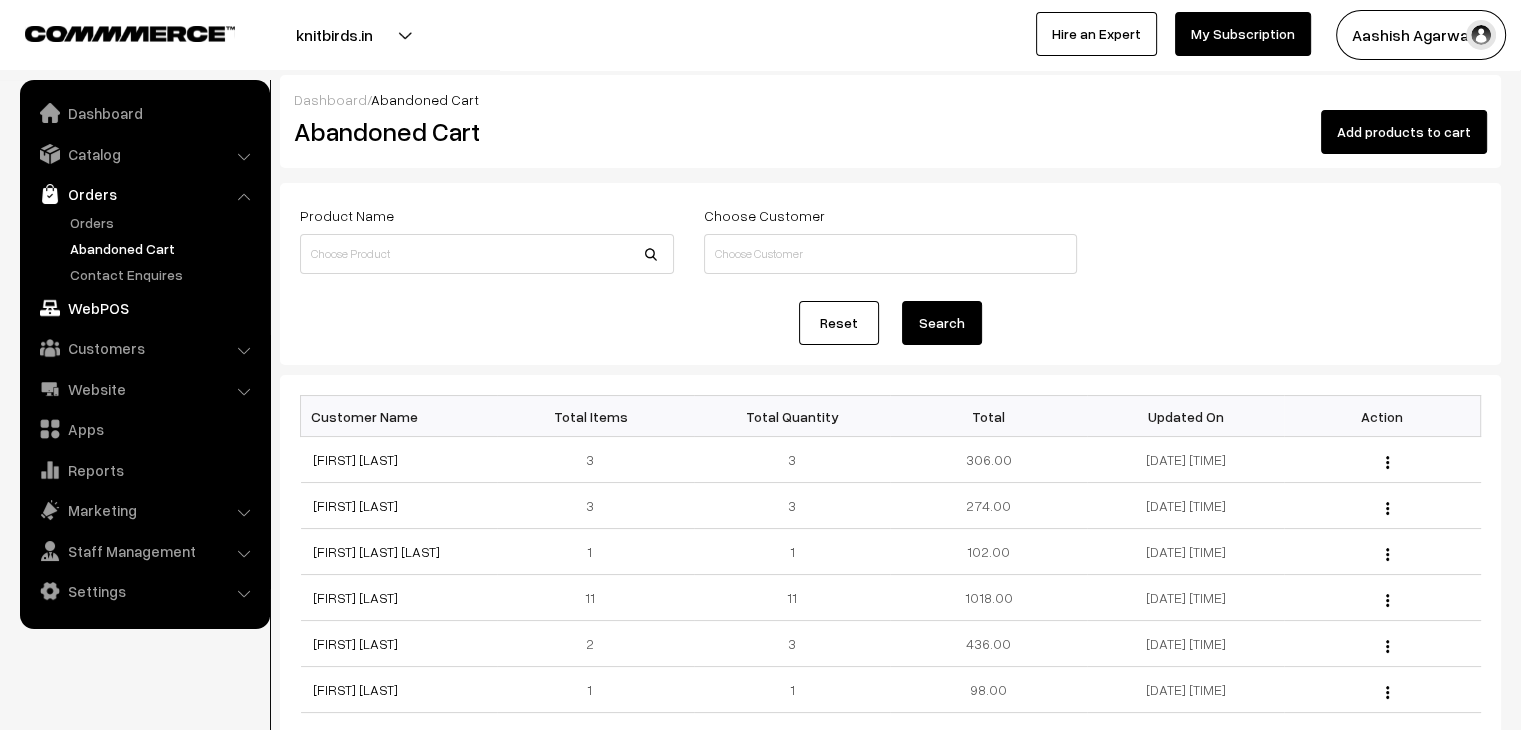 scroll, scrollTop: 0, scrollLeft: 0, axis: both 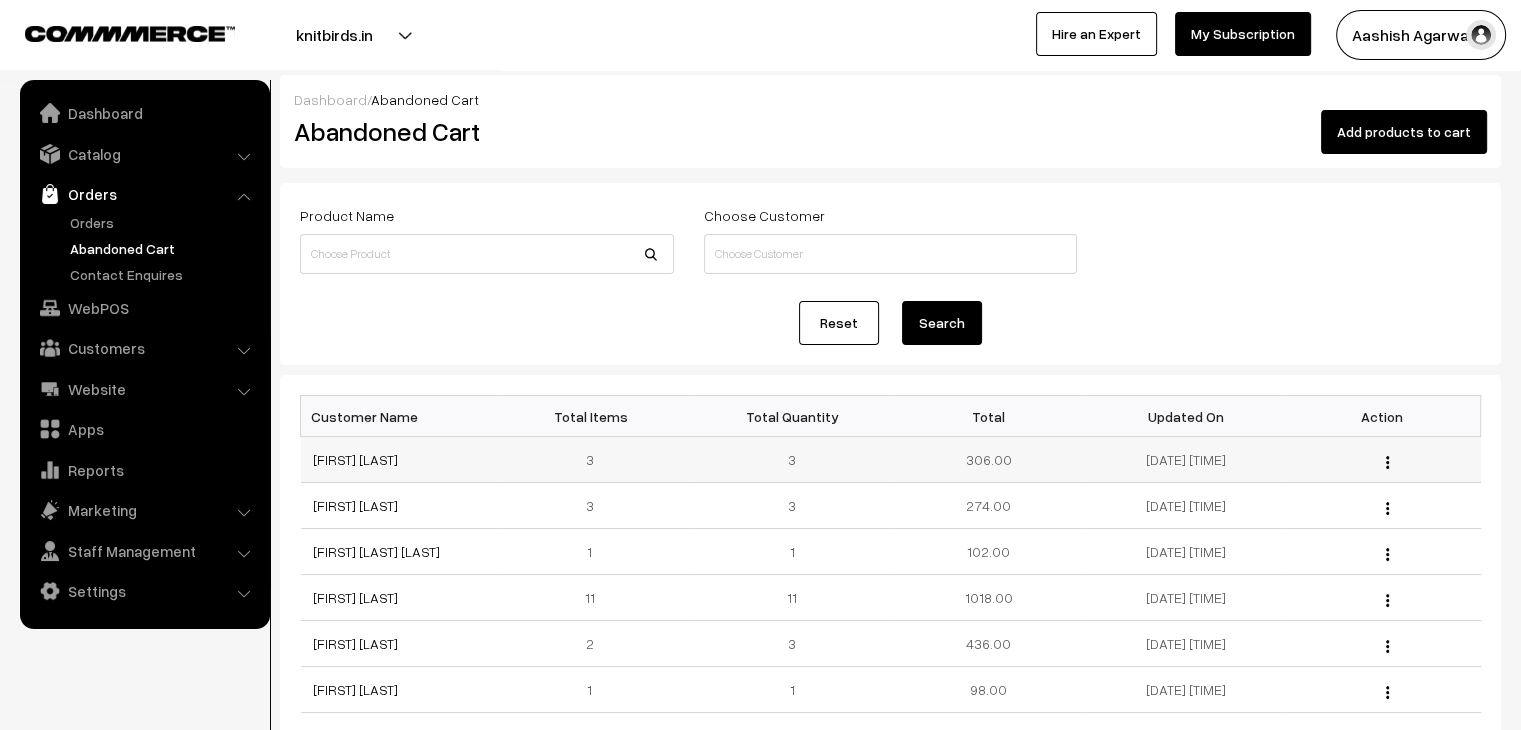 click on "[FIRST] [LAST]" at bounding box center (399, 460) 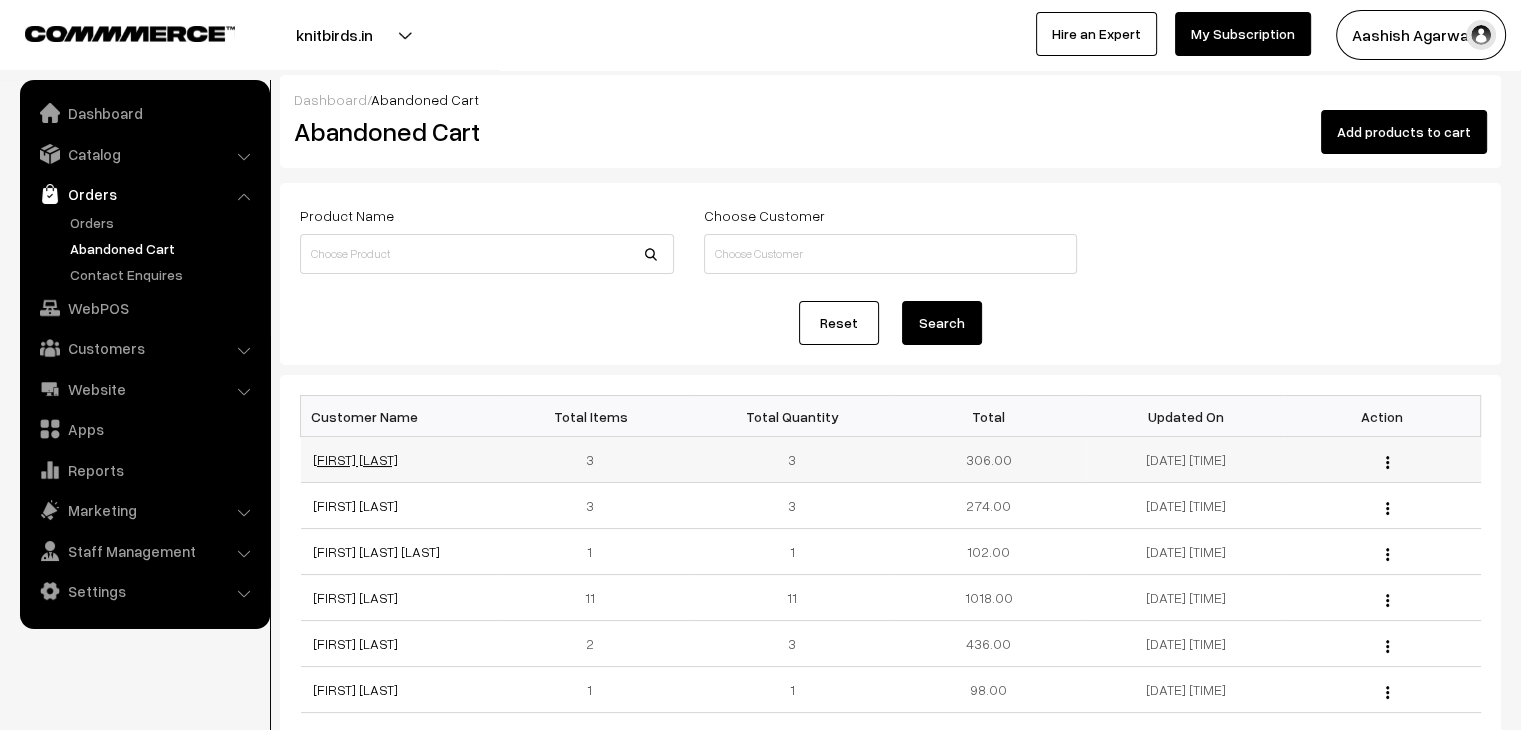 click on "[FIRST] [LAST]" at bounding box center [355, 459] 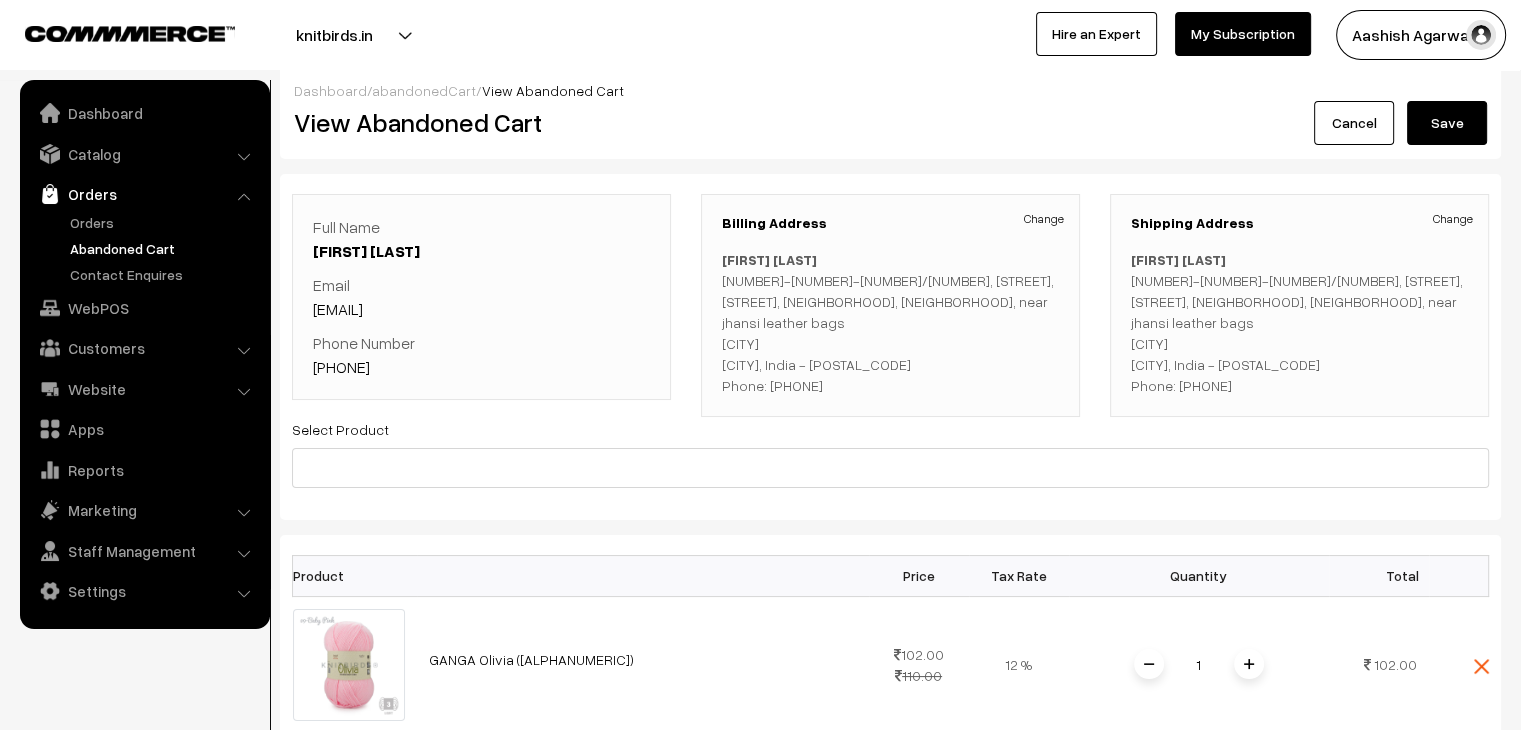 scroll, scrollTop: 0, scrollLeft: 0, axis: both 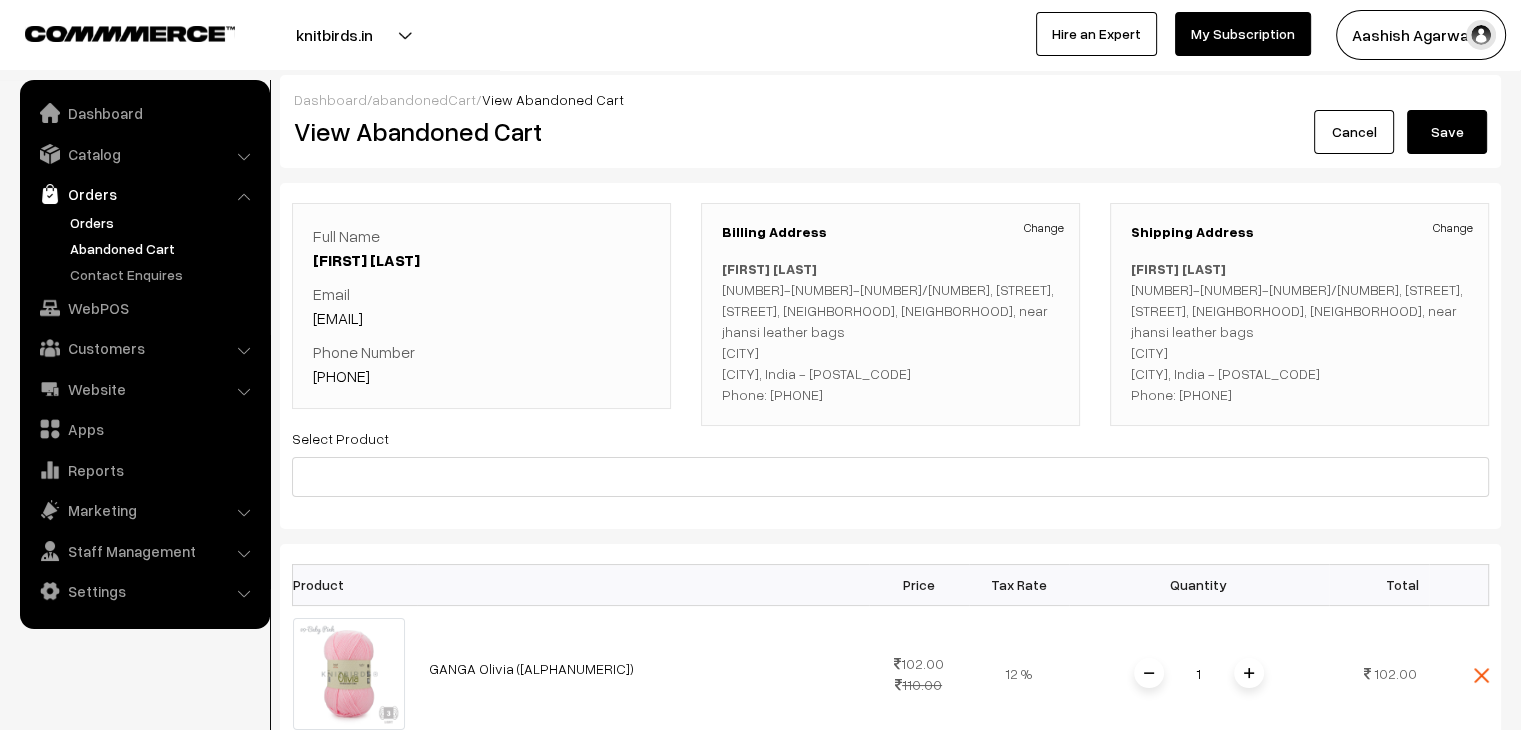 click on "Orders" at bounding box center (164, 222) 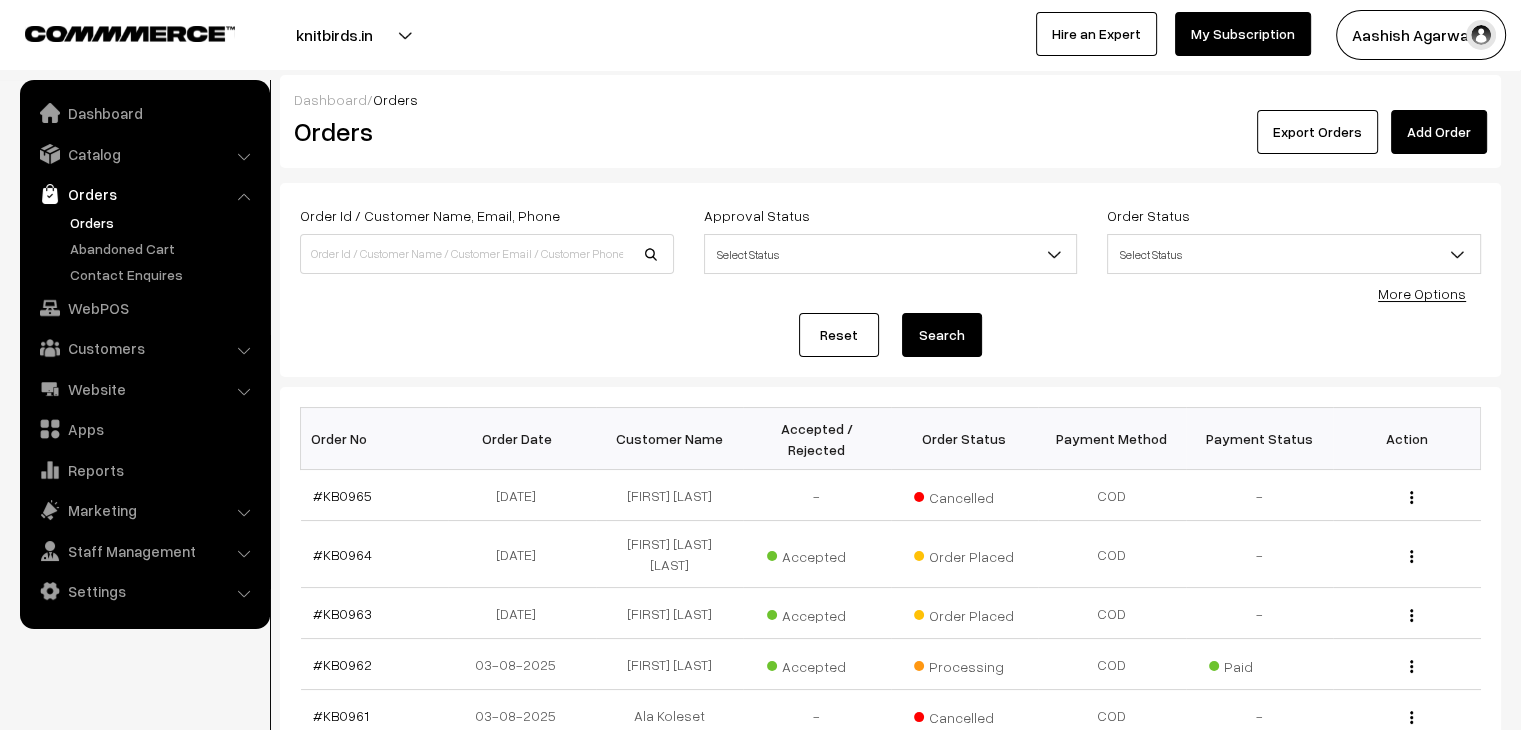 scroll, scrollTop: 0, scrollLeft: 0, axis: both 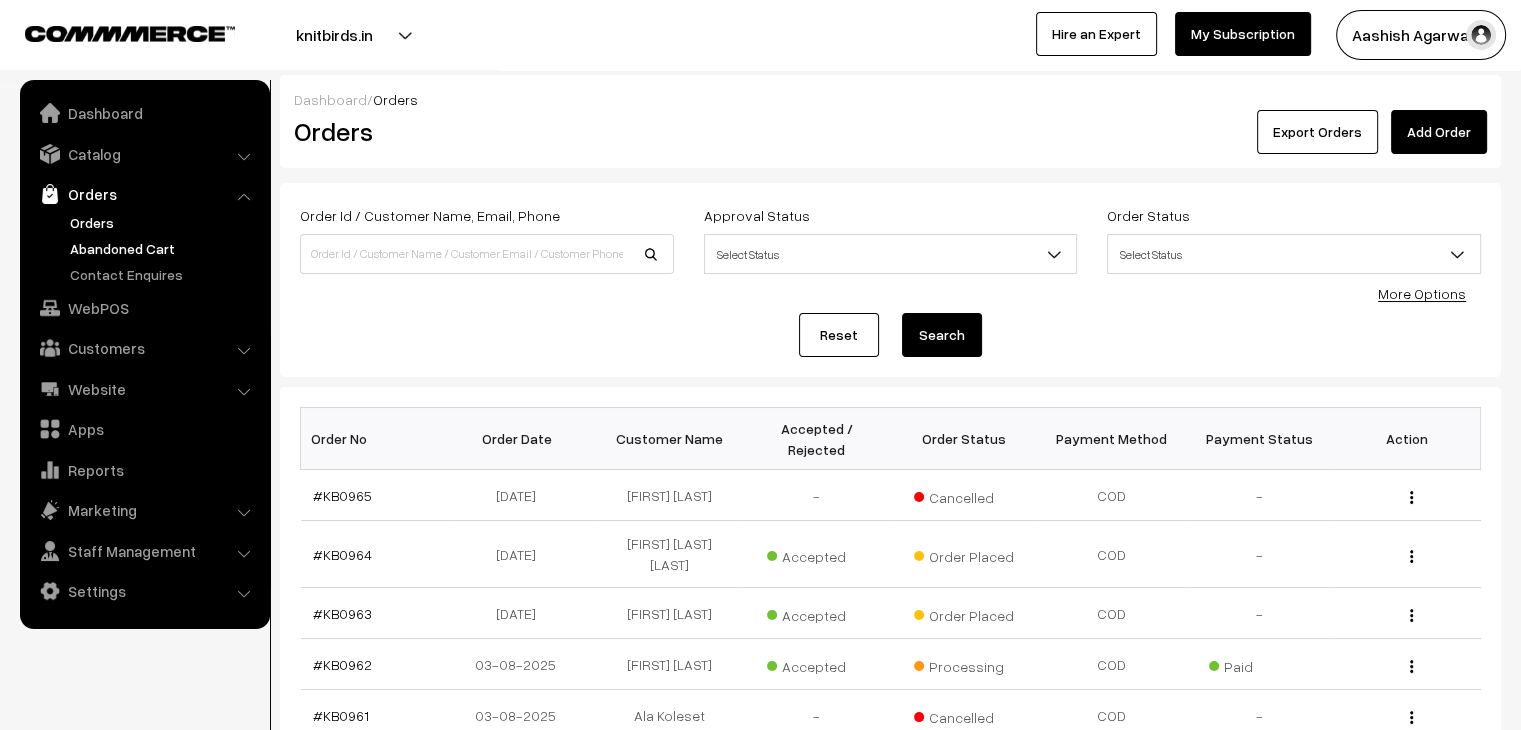 click on "Abandoned Cart" at bounding box center [164, 248] 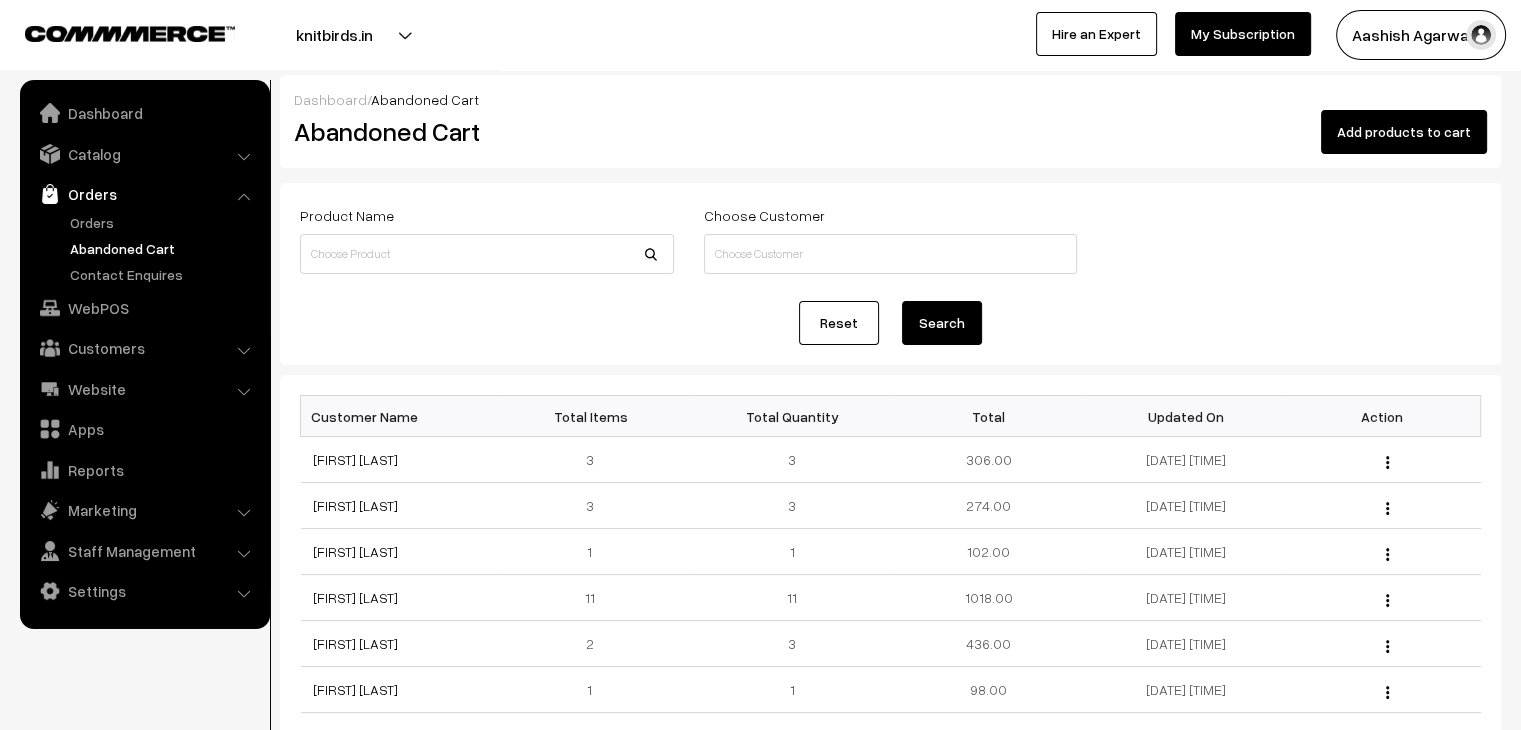scroll, scrollTop: 0, scrollLeft: 0, axis: both 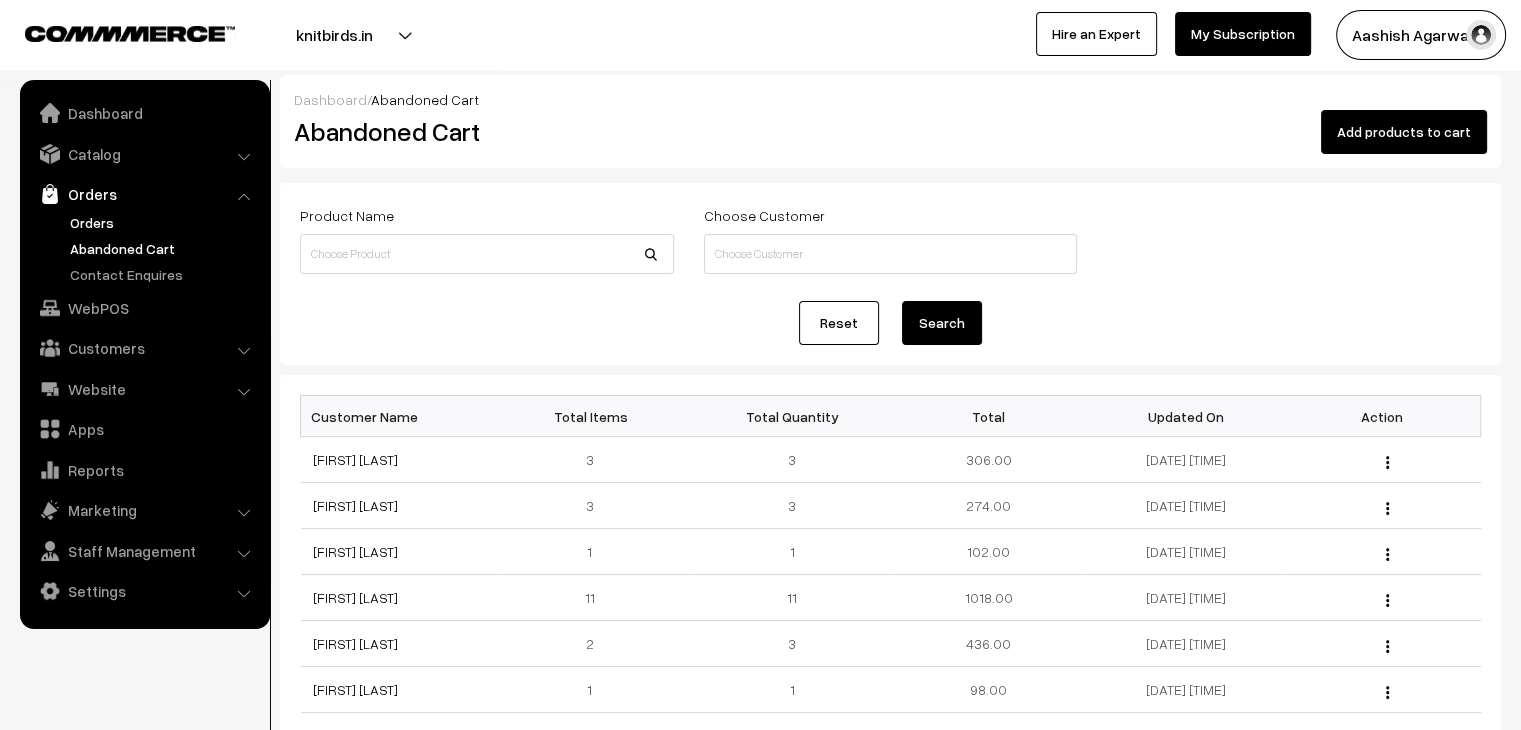 click on "Orders" at bounding box center [164, 222] 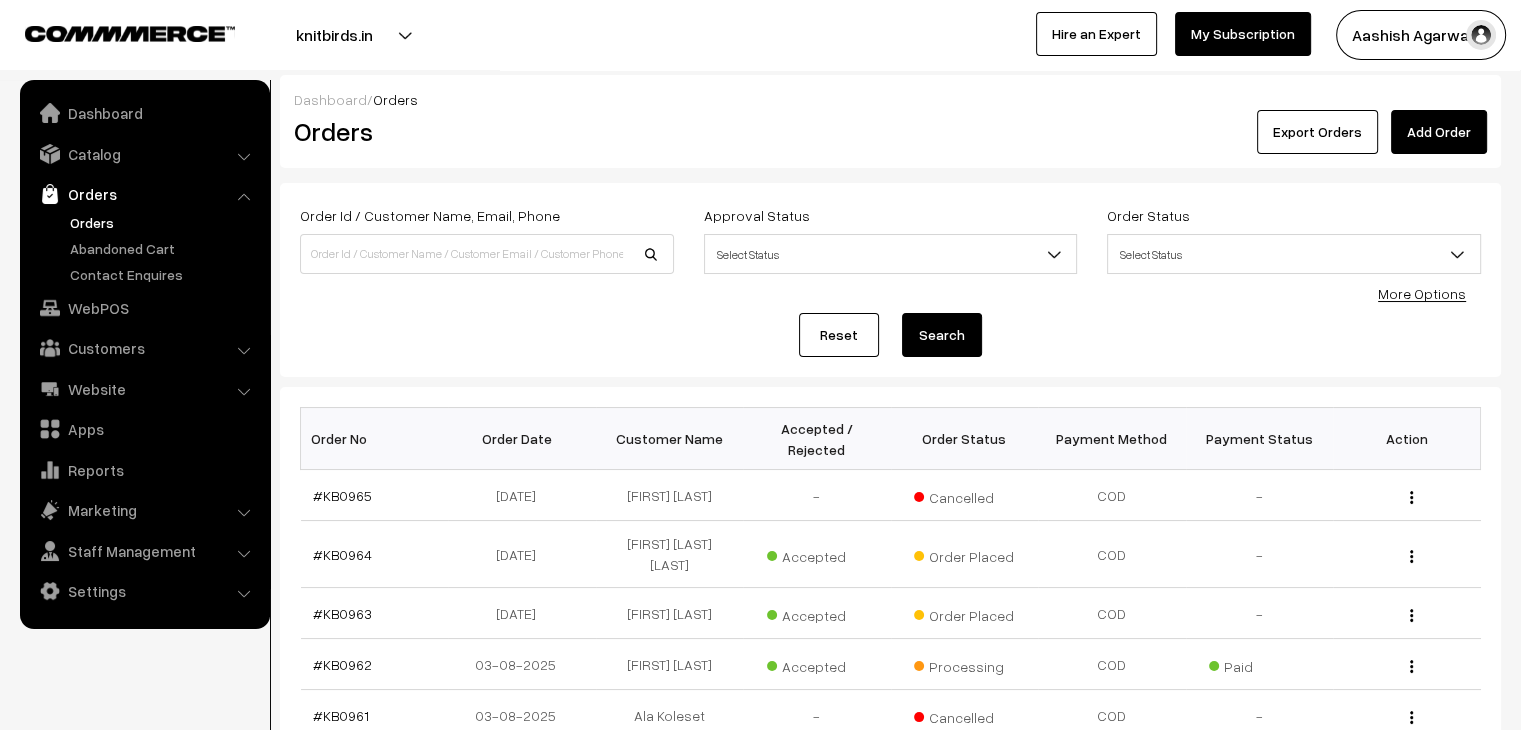 scroll, scrollTop: 0, scrollLeft: 0, axis: both 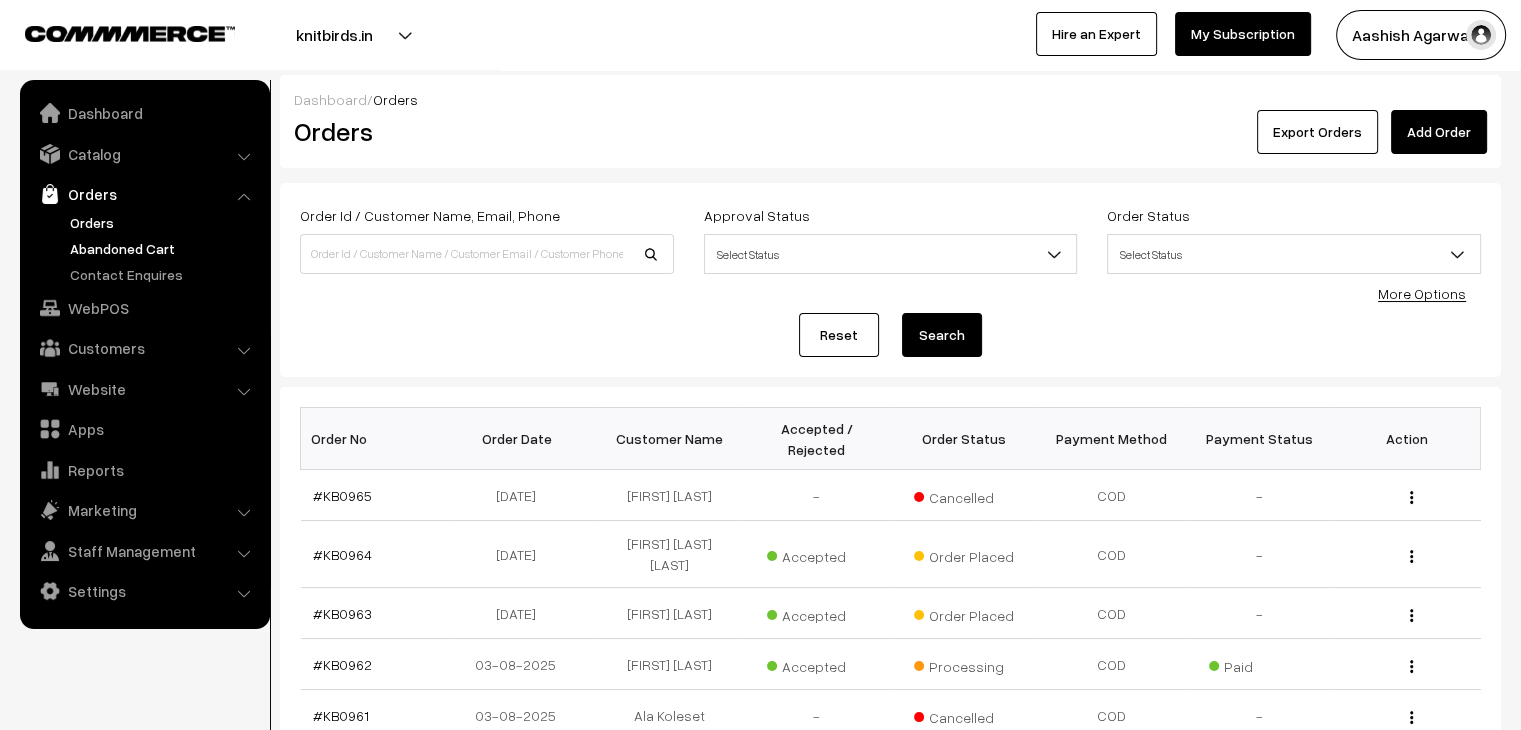 click on "Abandoned Cart" at bounding box center (164, 248) 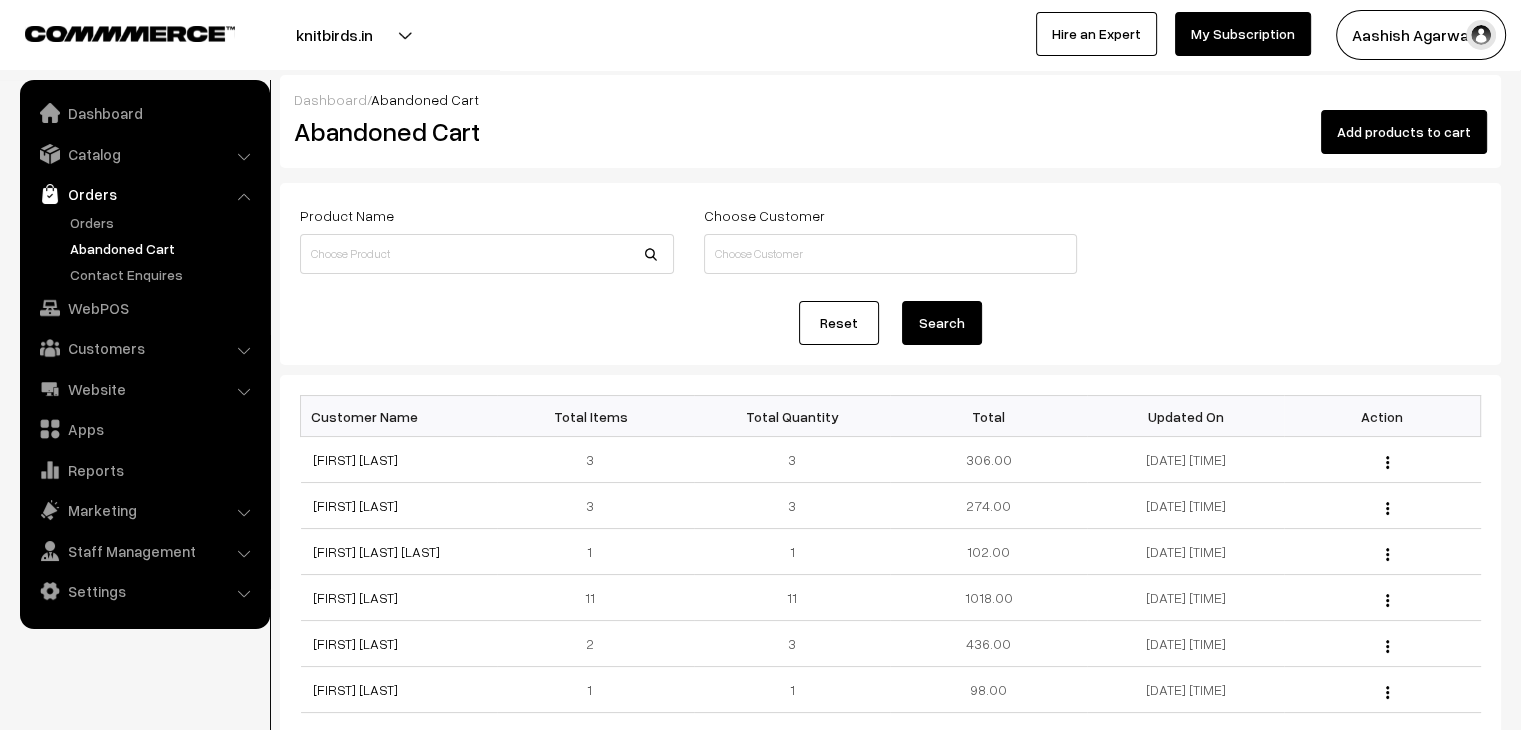 scroll, scrollTop: 0, scrollLeft: 0, axis: both 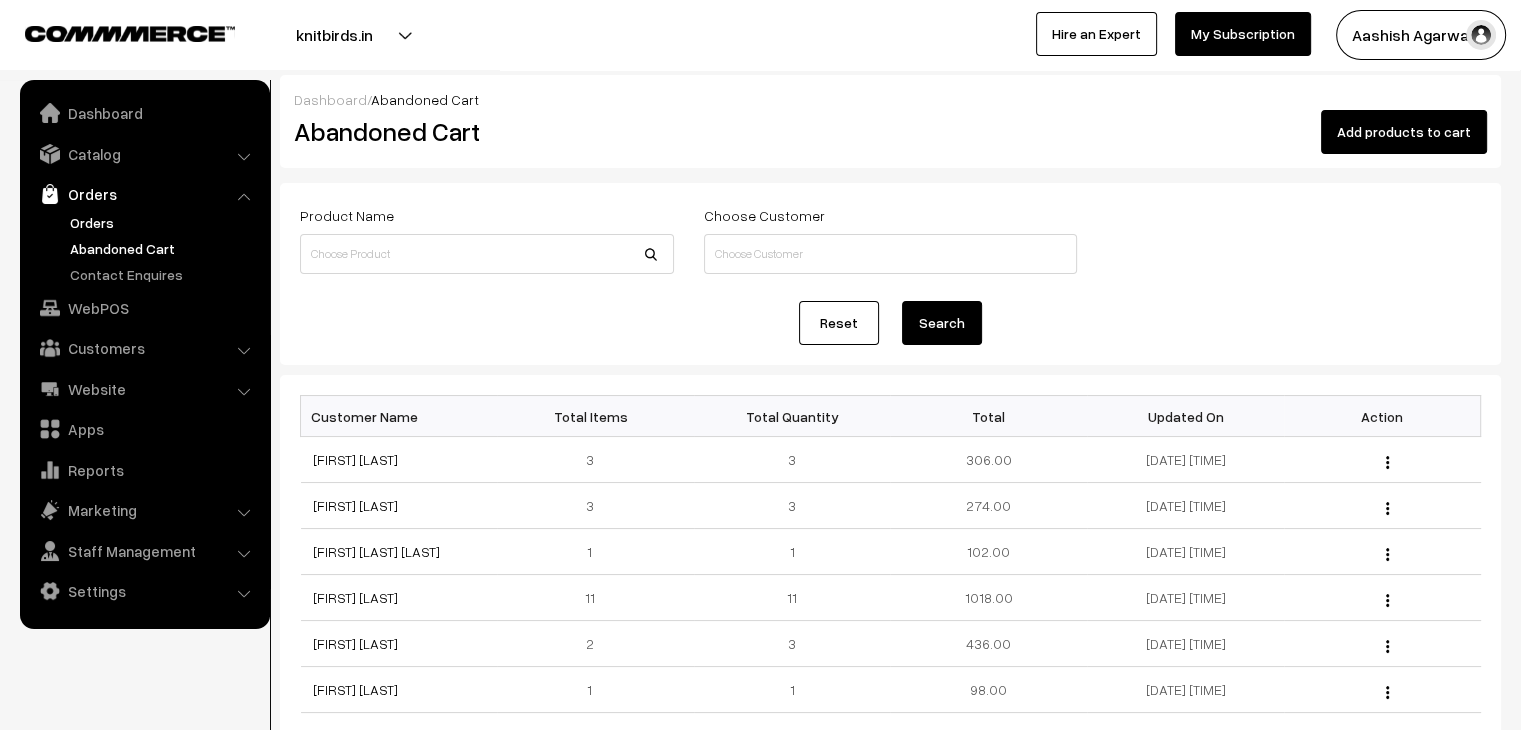 click on "Orders" at bounding box center [164, 222] 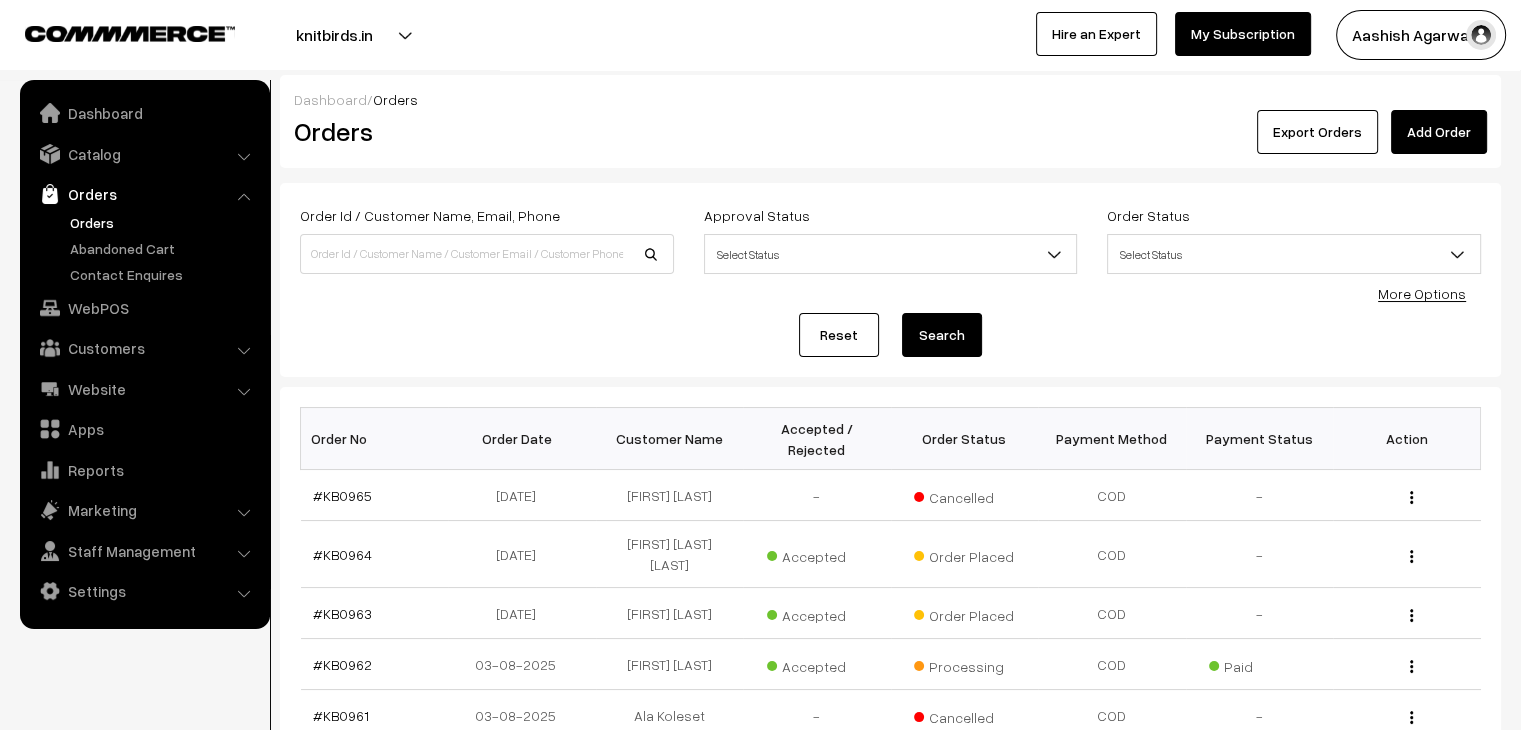 scroll, scrollTop: 0, scrollLeft: 0, axis: both 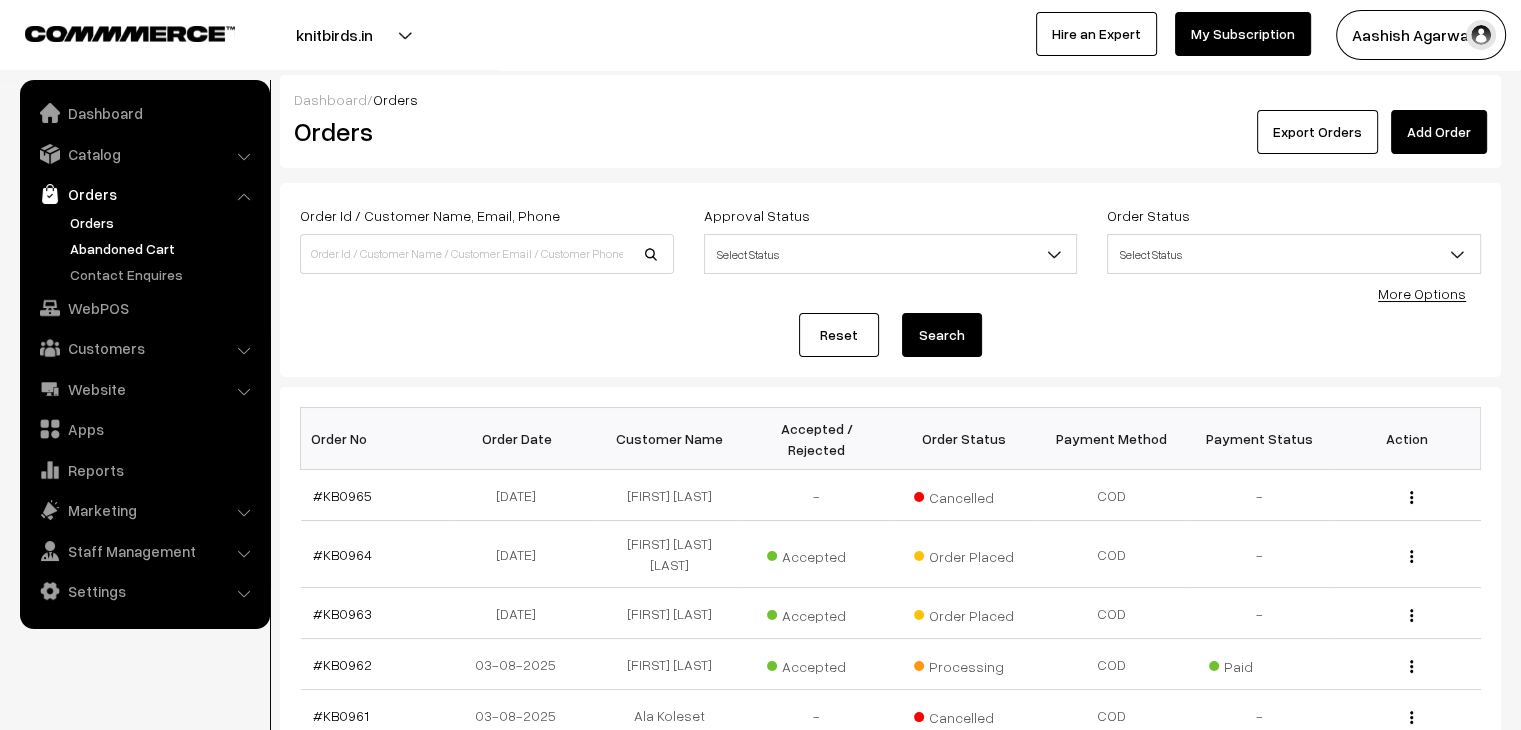 click on "Abandoned Cart" at bounding box center [164, 248] 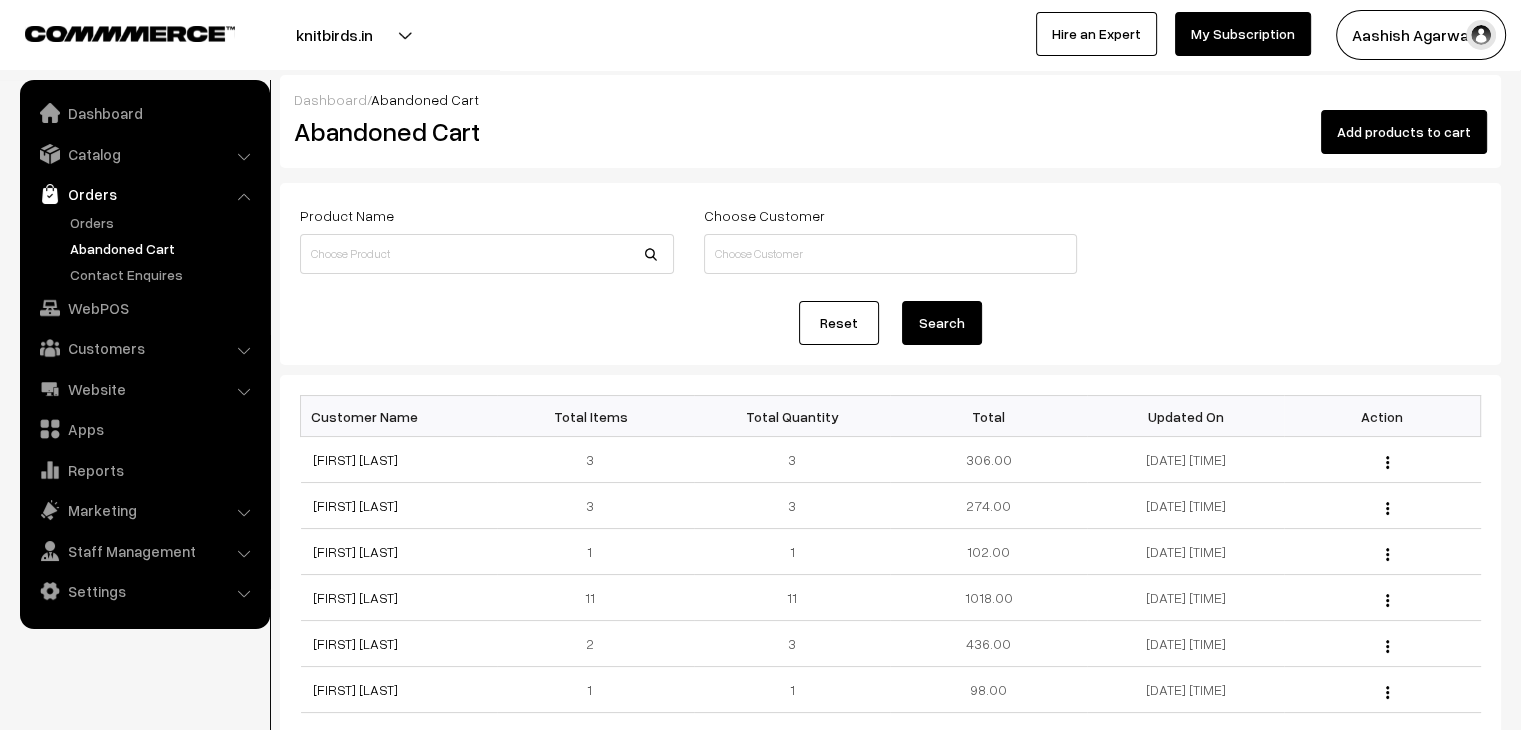 scroll, scrollTop: 0, scrollLeft: 0, axis: both 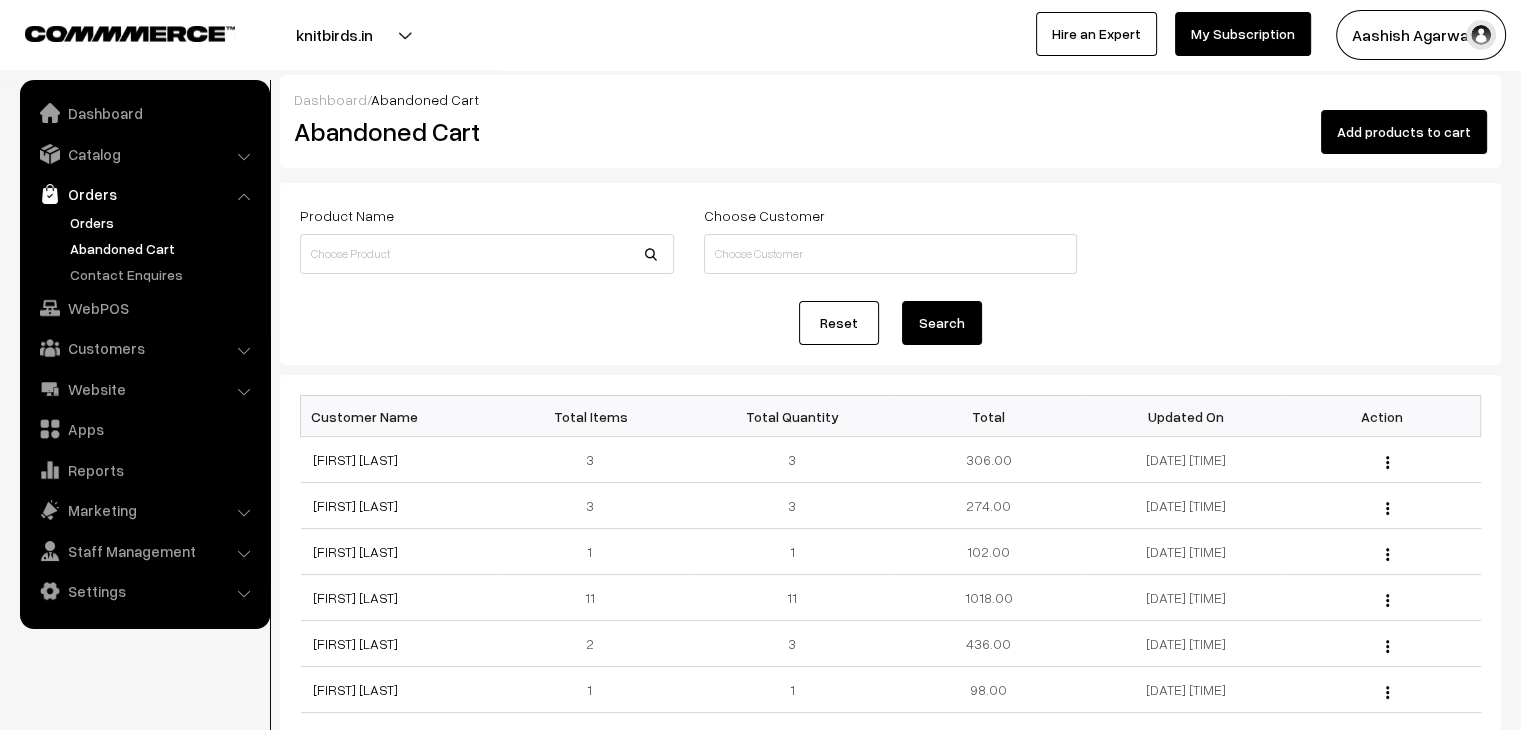 click on "Orders" at bounding box center (164, 222) 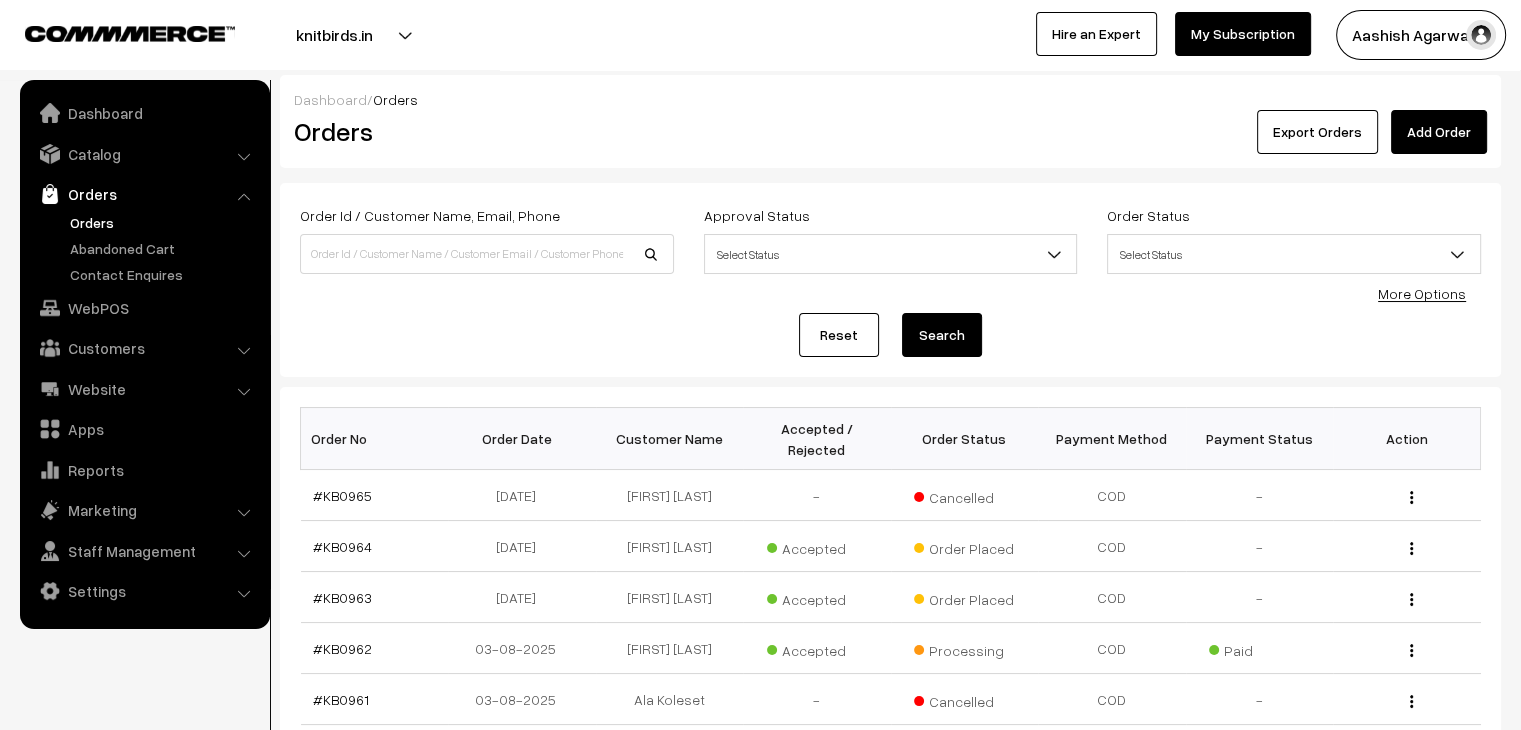 scroll, scrollTop: 0, scrollLeft: 0, axis: both 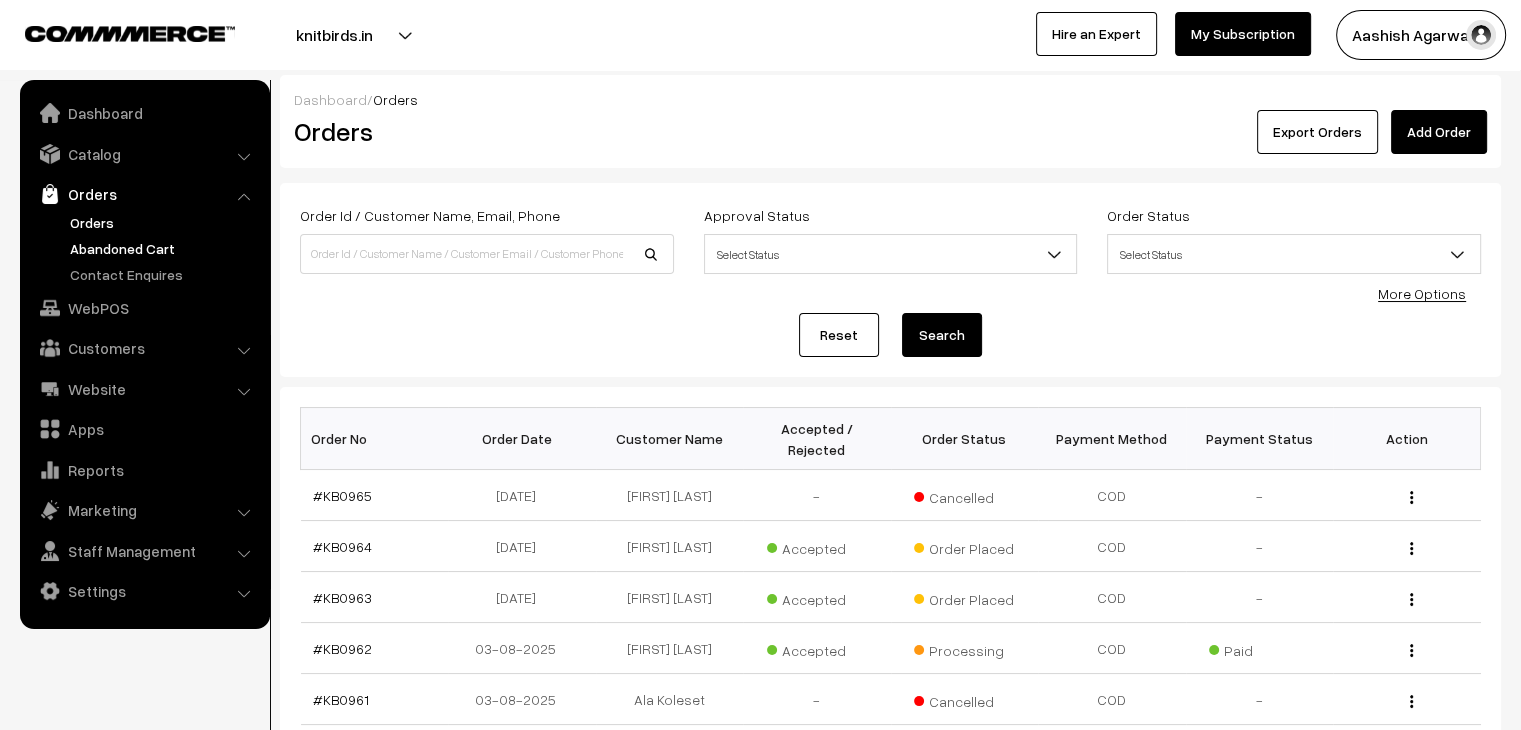 click on "Abandoned Cart" at bounding box center [164, 248] 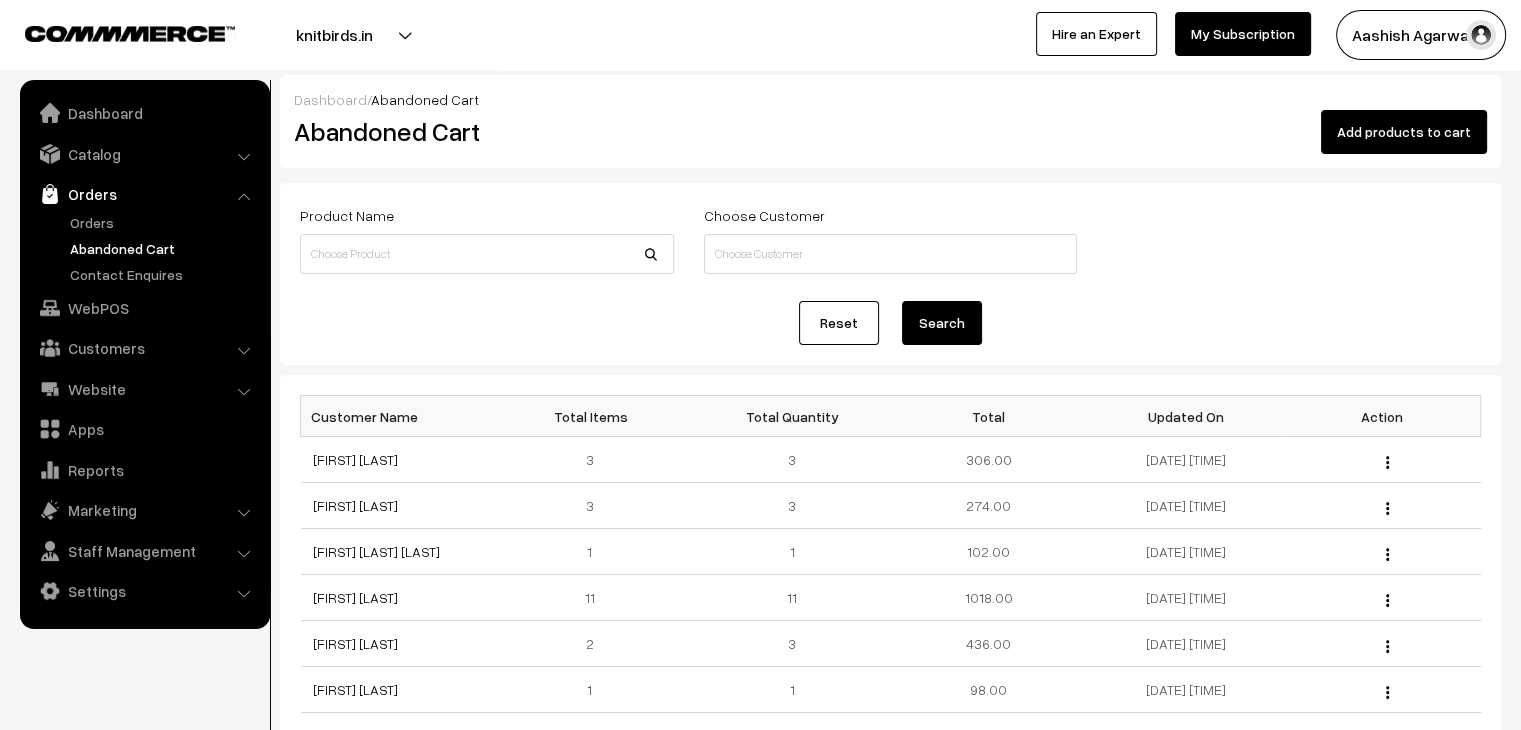scroll, scrollTop: 0, scrollLeft: 0, axis: both 